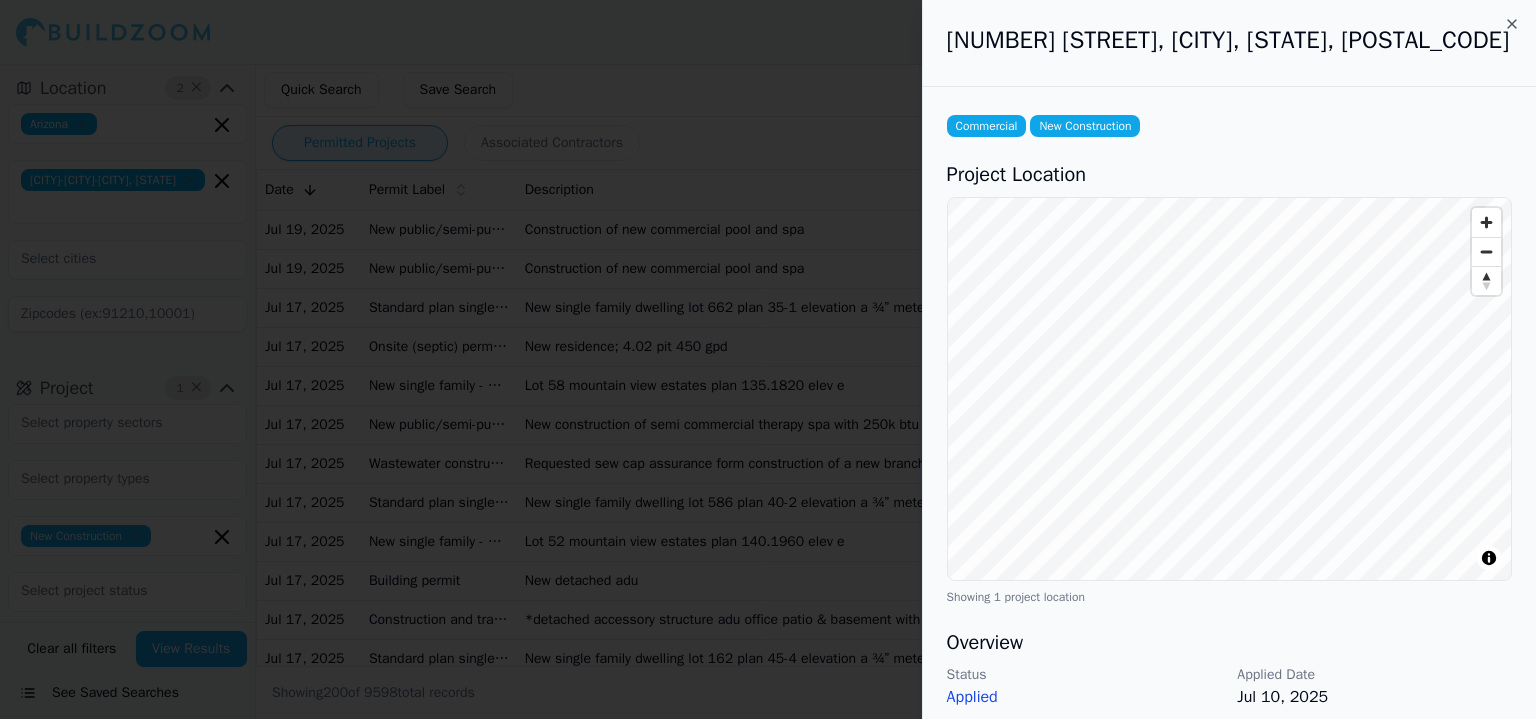 scroll, scrollTop: 0, scrollLeft: 0, axis: both 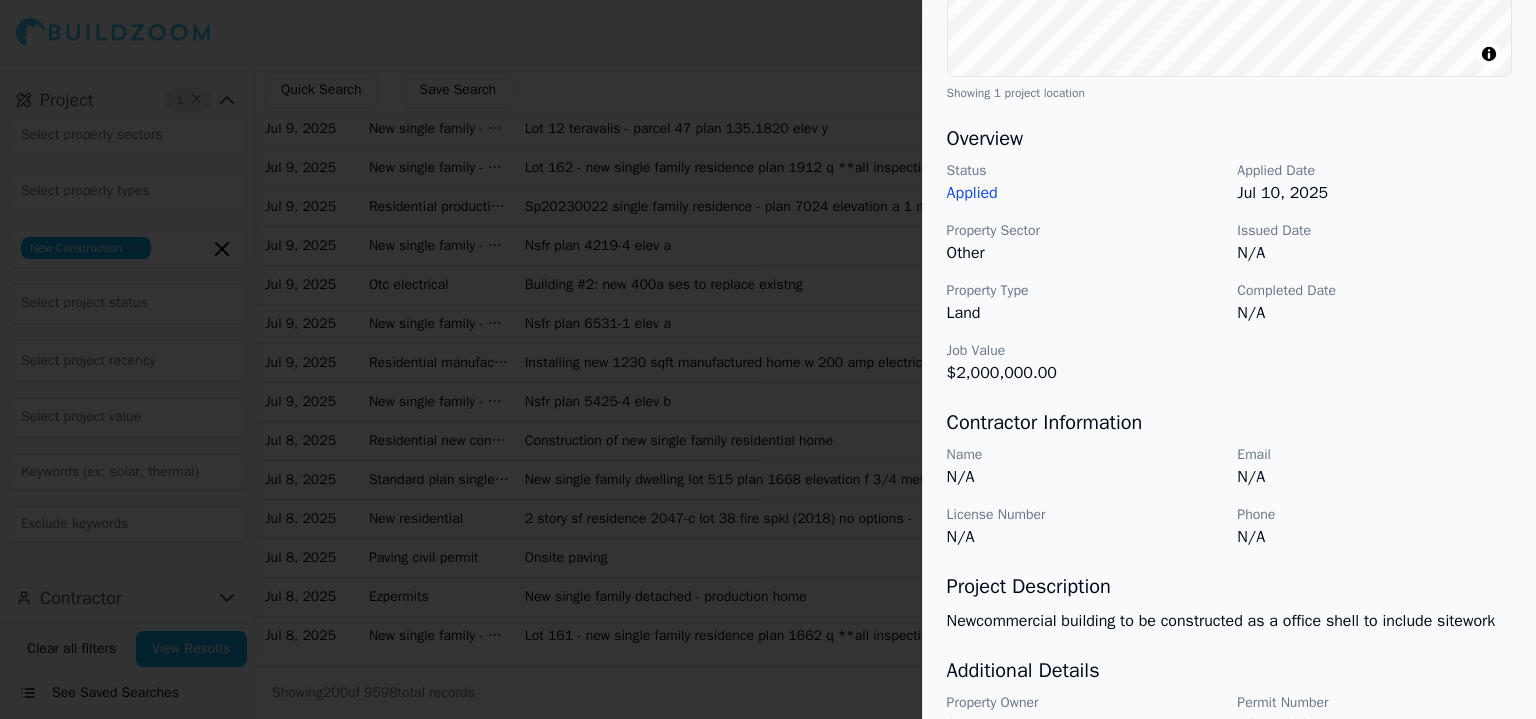 click at bounding box center [768, 359] 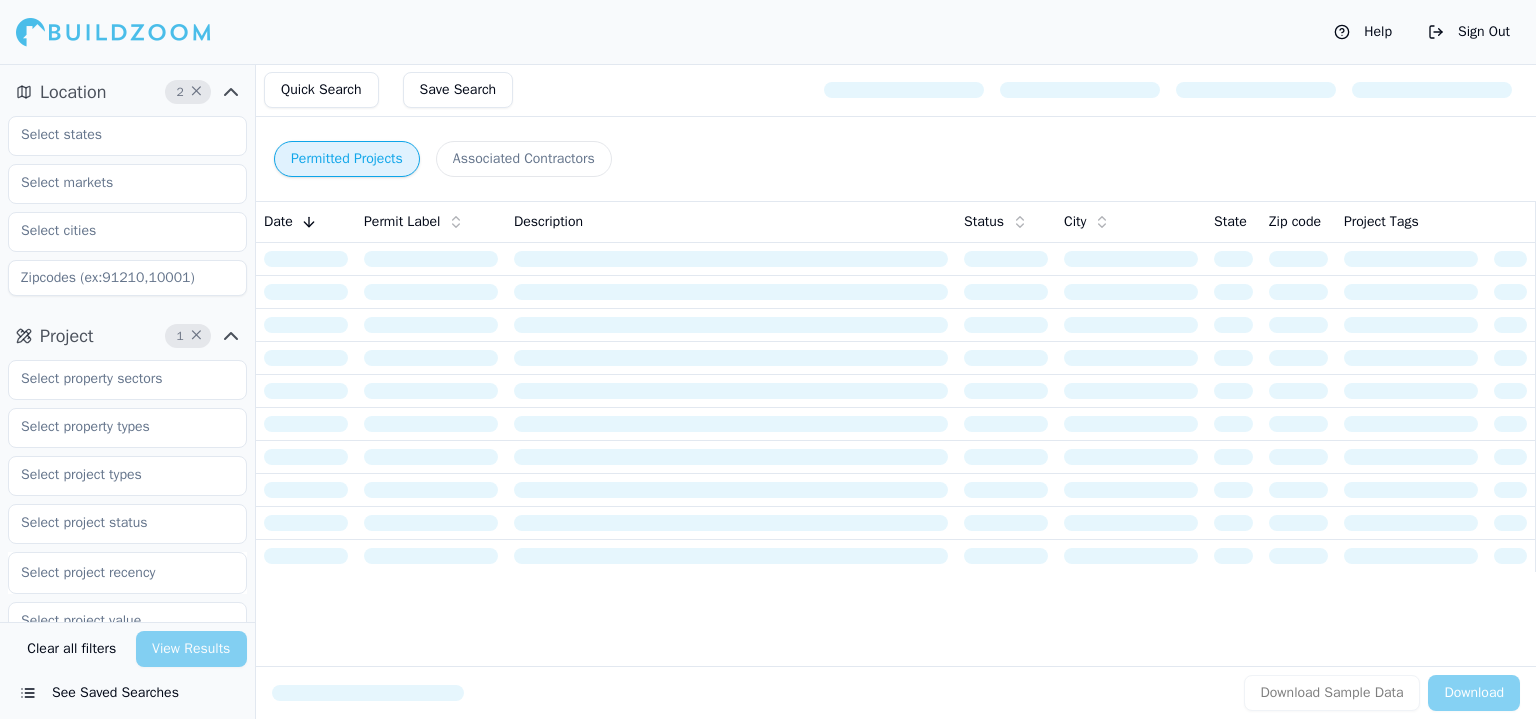 scroll, scrollTop: 0, scrollLeft: 0, axis: both 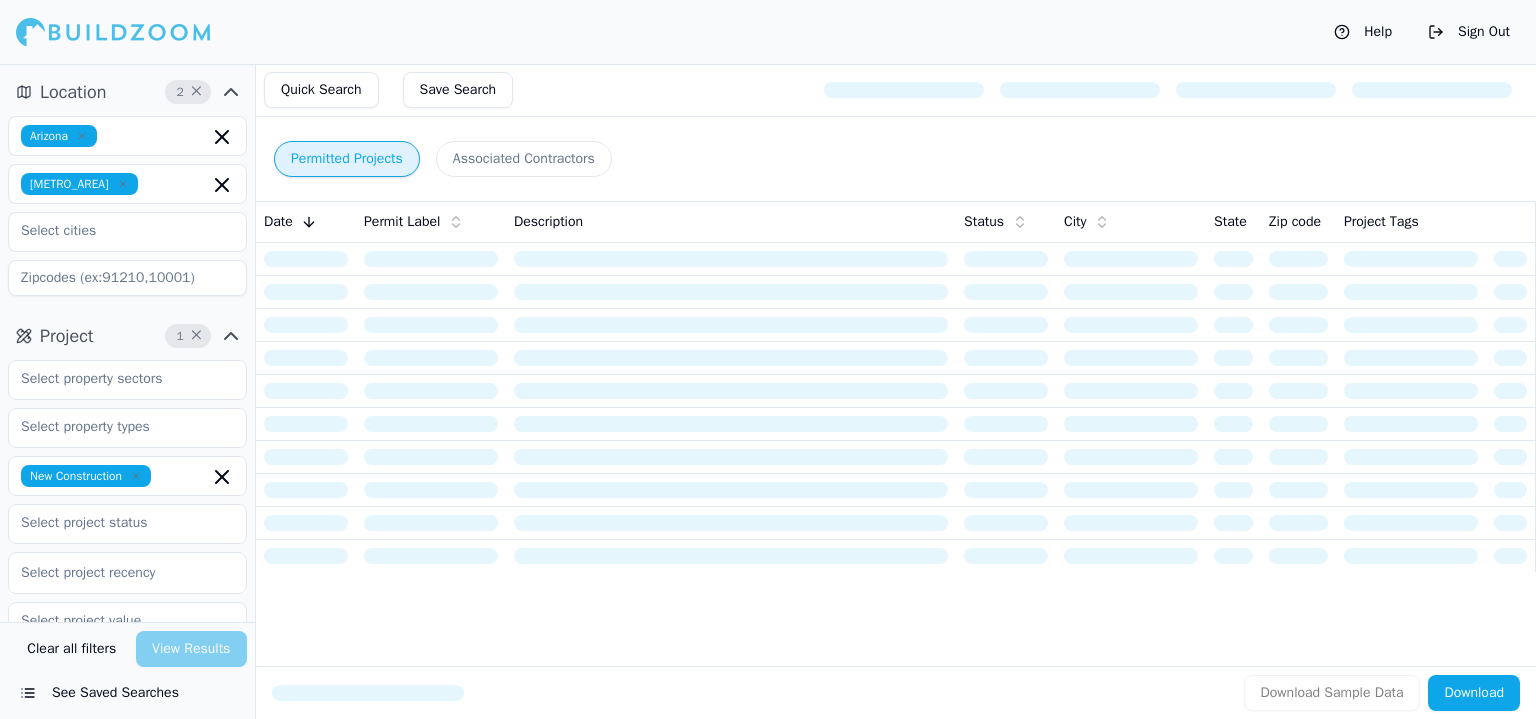 click on "Associated Contractors" at bounding box center [524, 159] 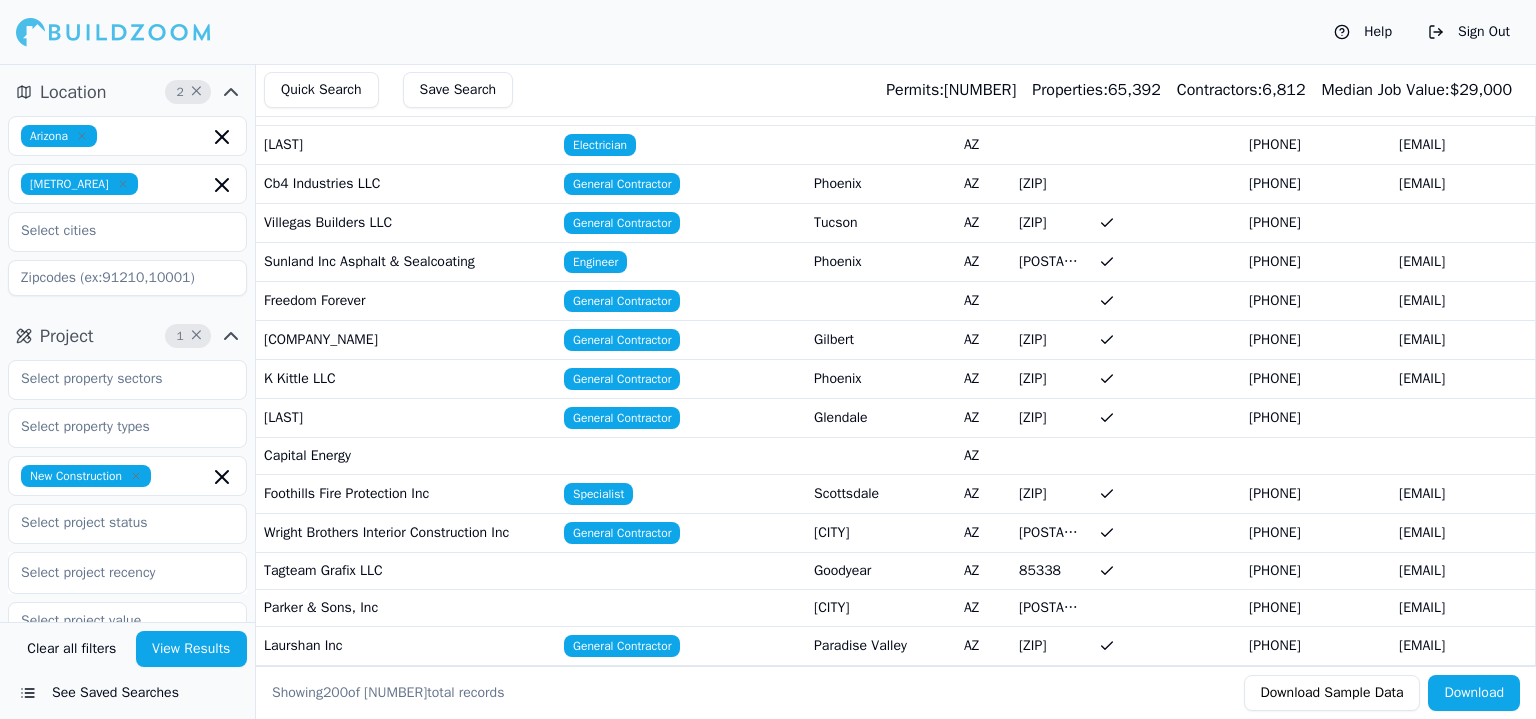 scroll, scrollTop: 4400, scrollLeft: 0, axis: vertical 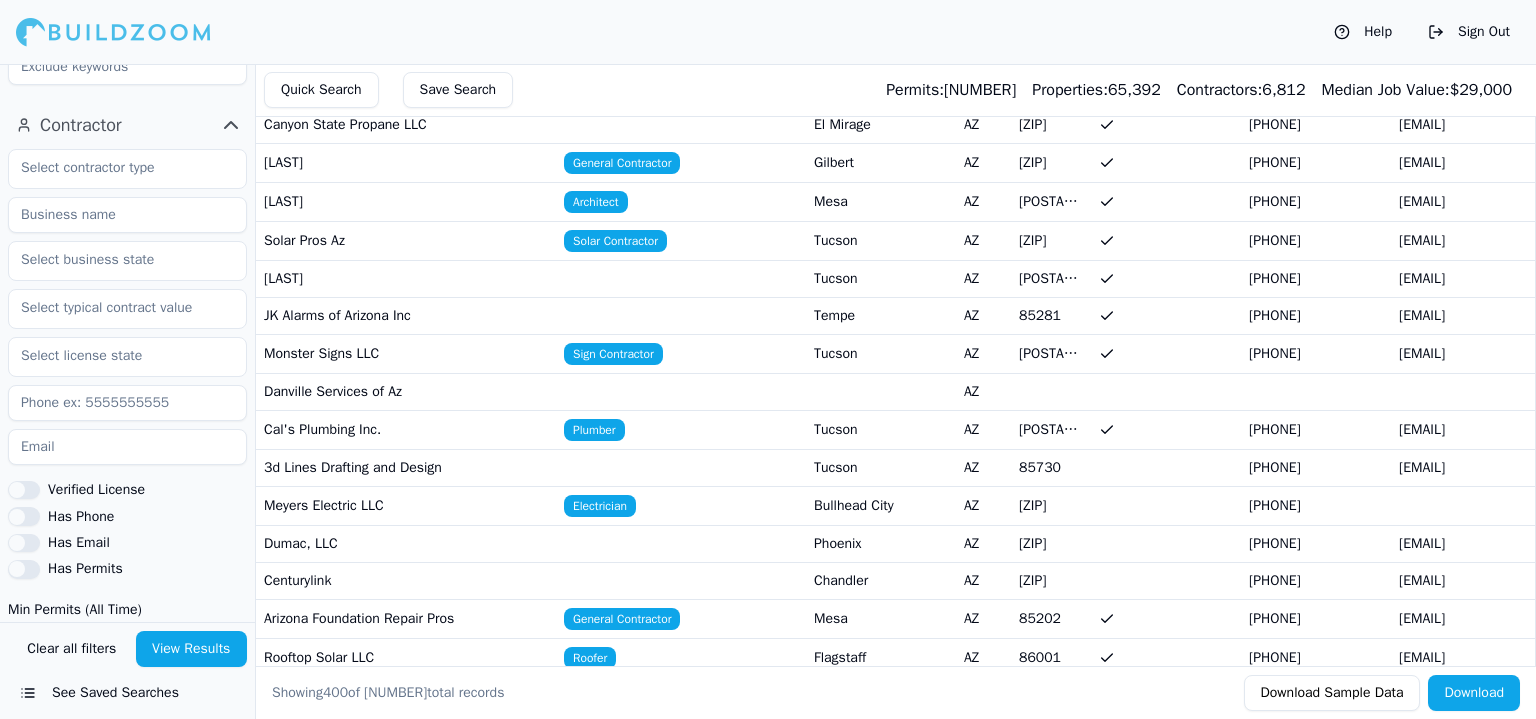 click at bounding box center (127, 215) 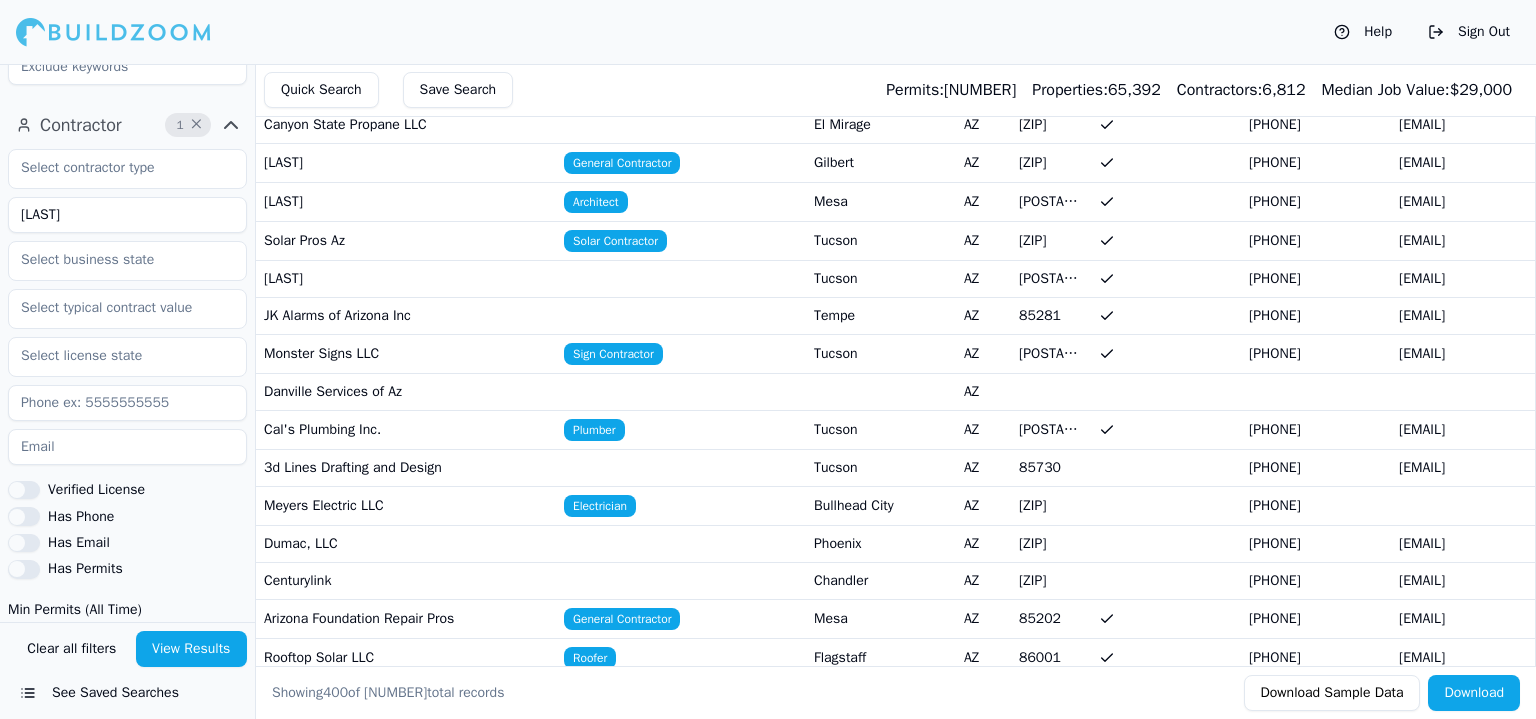 type on "[LAST]" 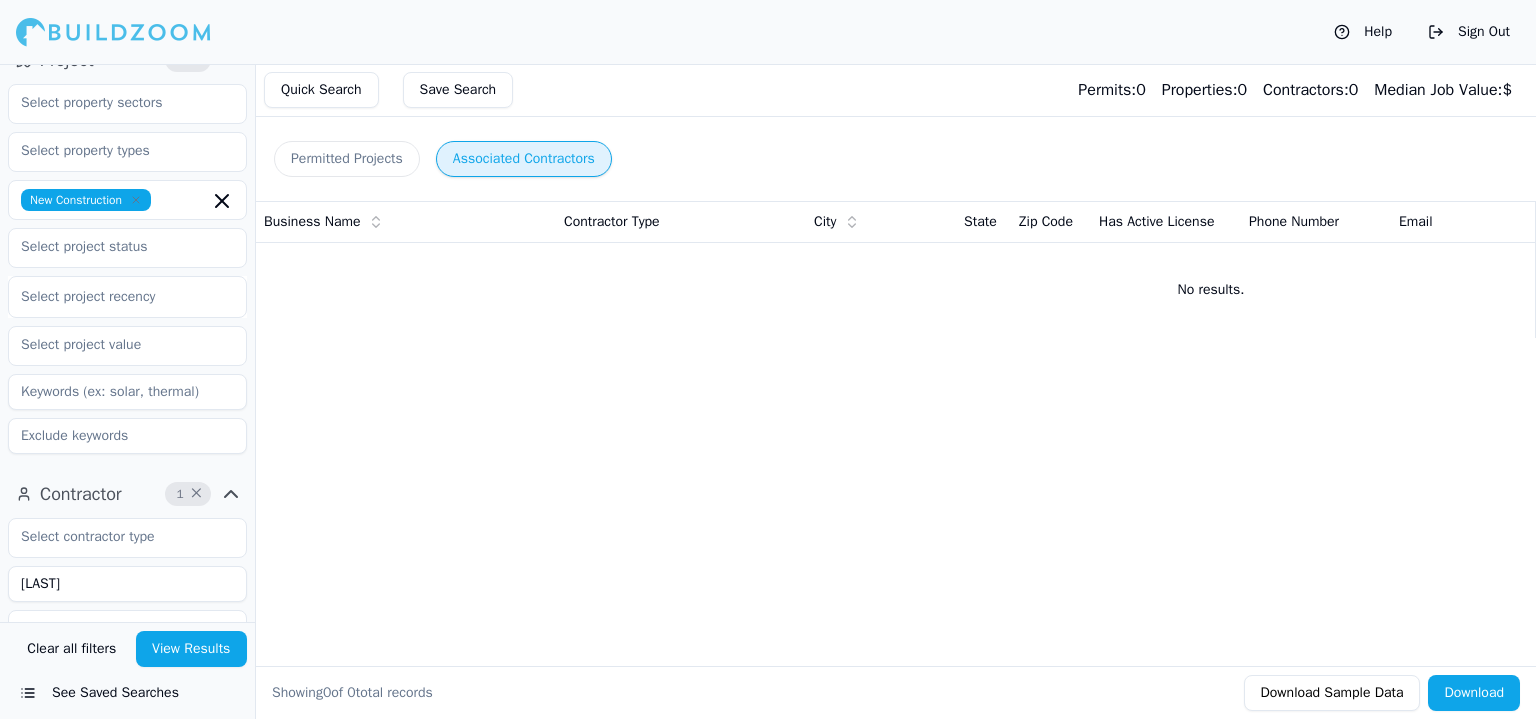 scroll, scrollTop: 245, scrollLeft: 0, axis: vertical 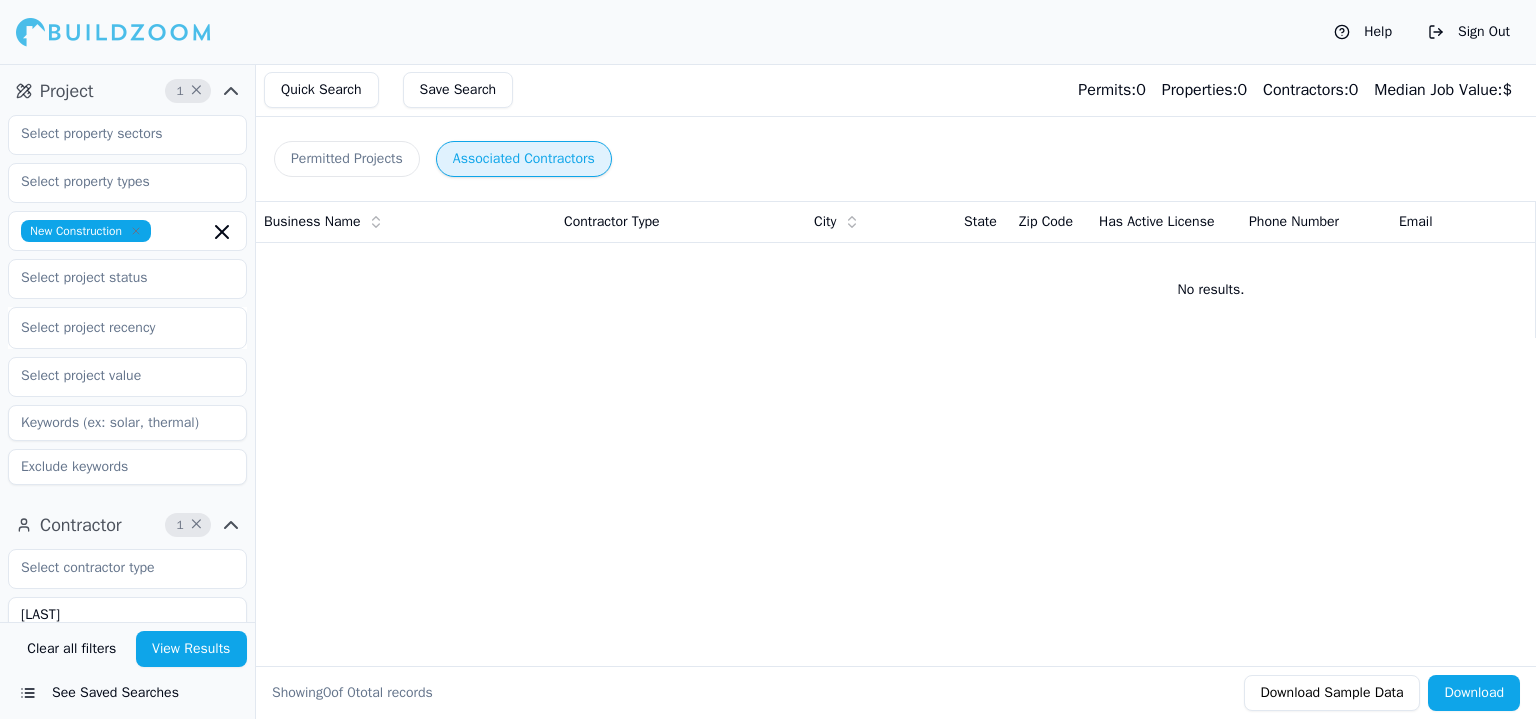 click on "New Construction" at bounding box center (127, 231) 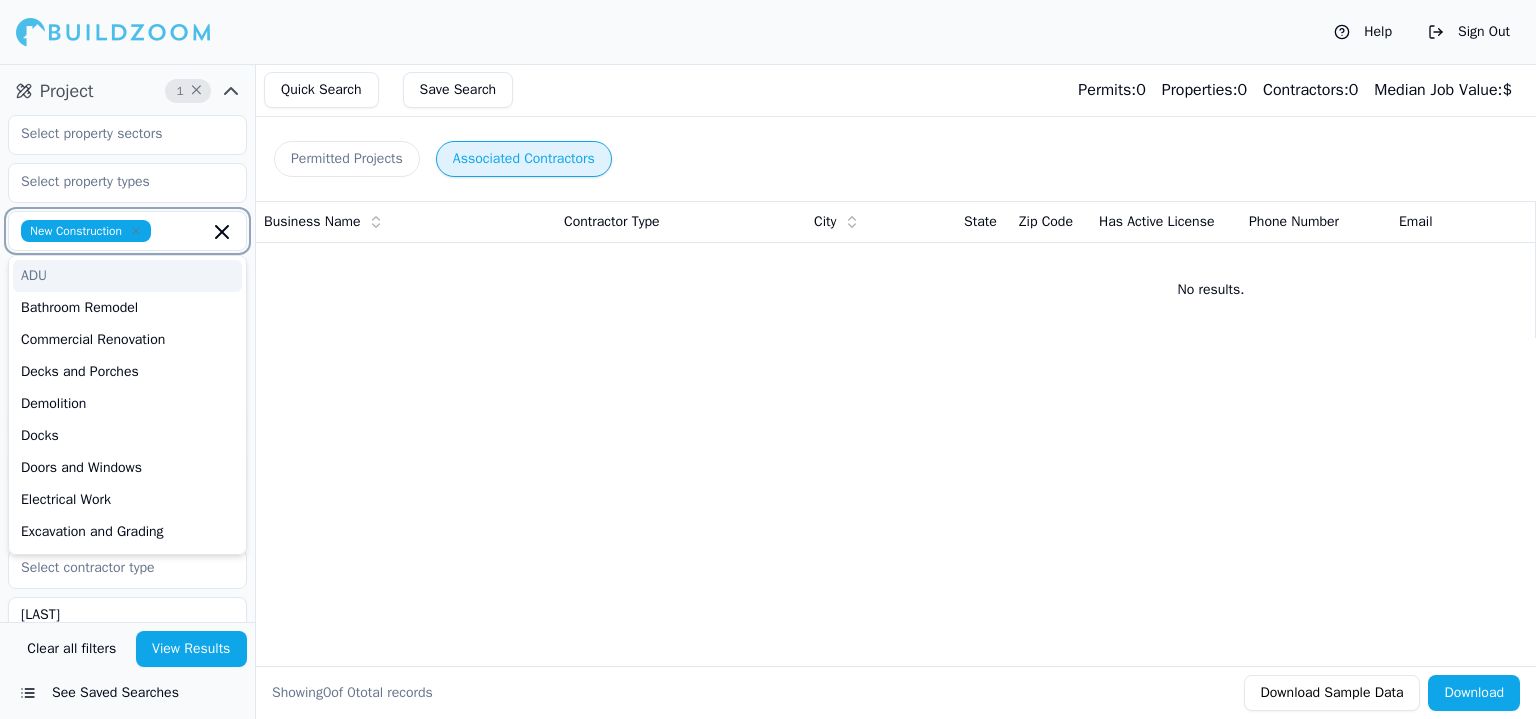 click 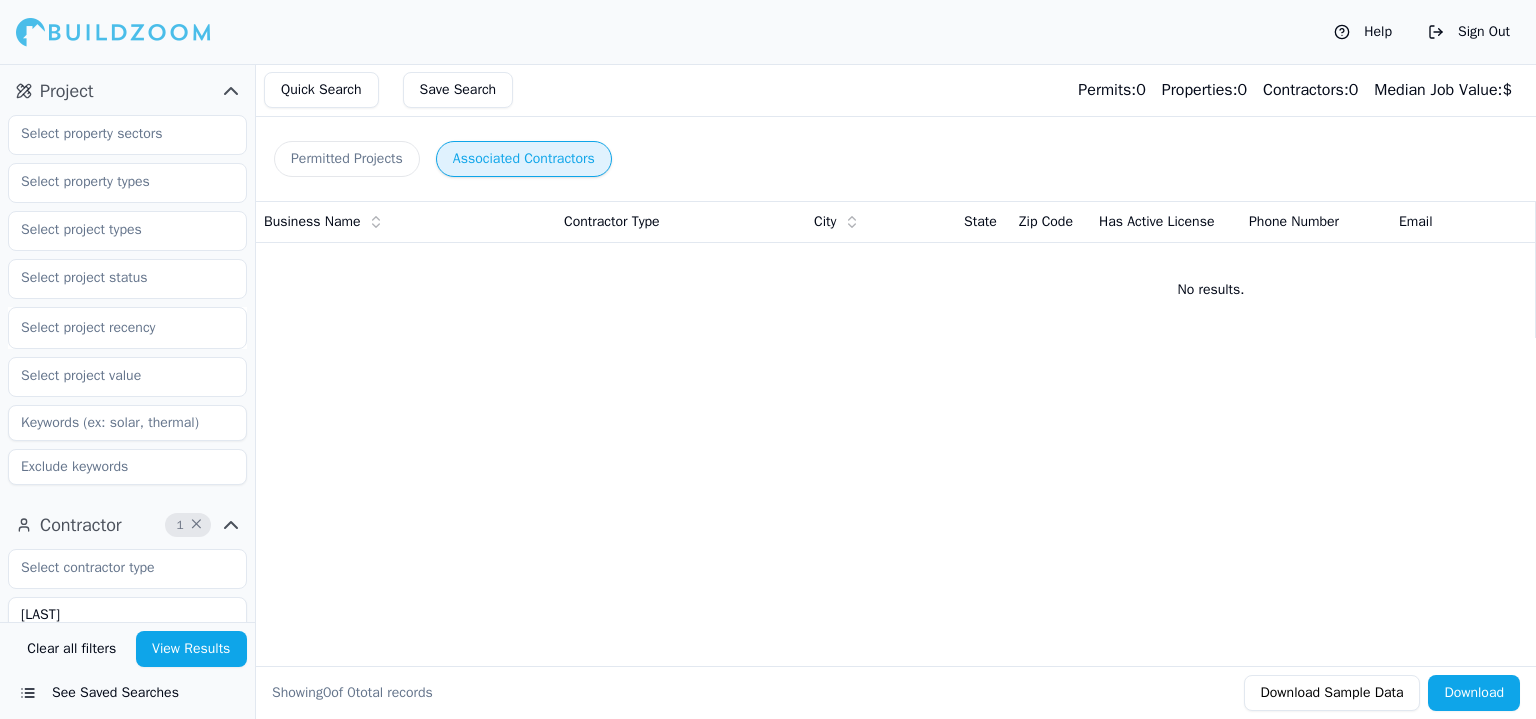 click on "View Results" at bounding box center [192, 649] 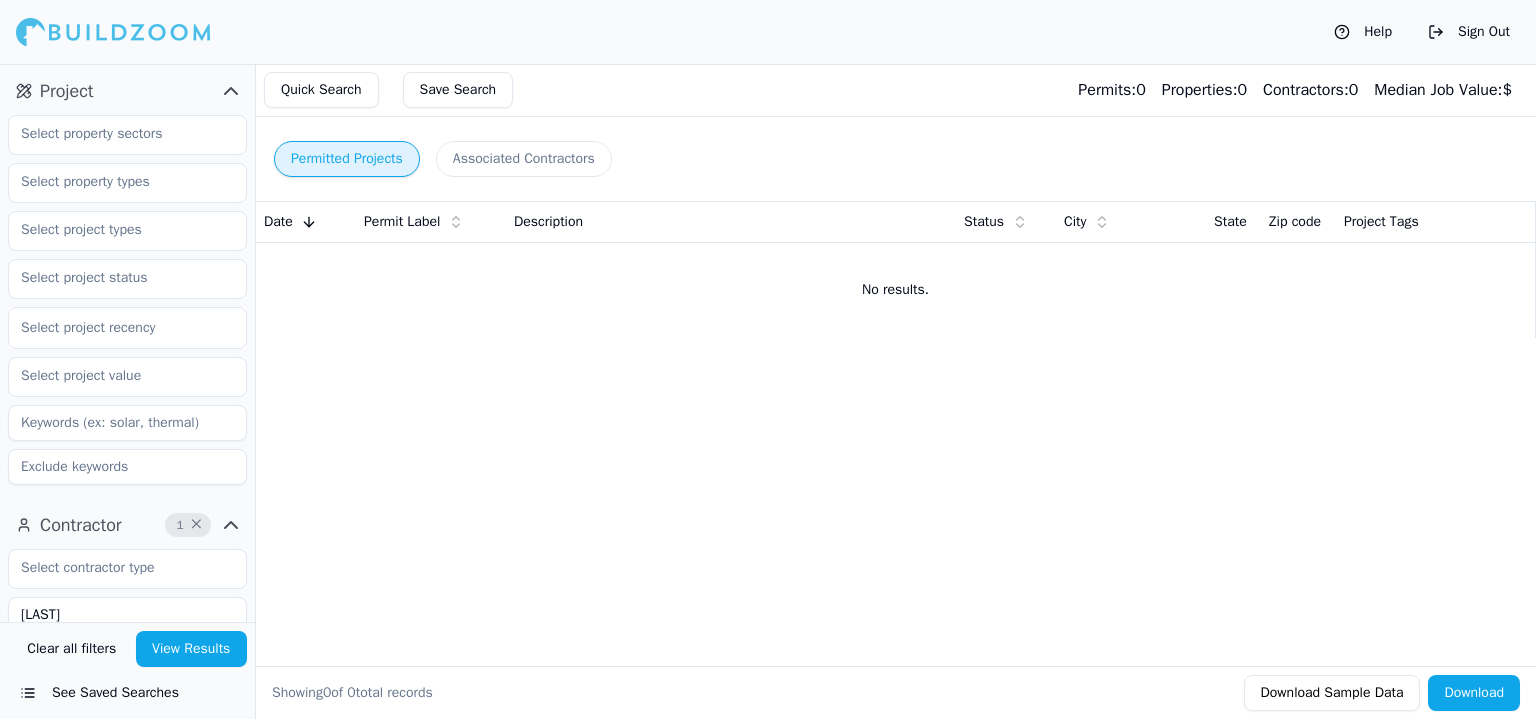 click on "Permitted Projects" at bounding box center (347, 159) 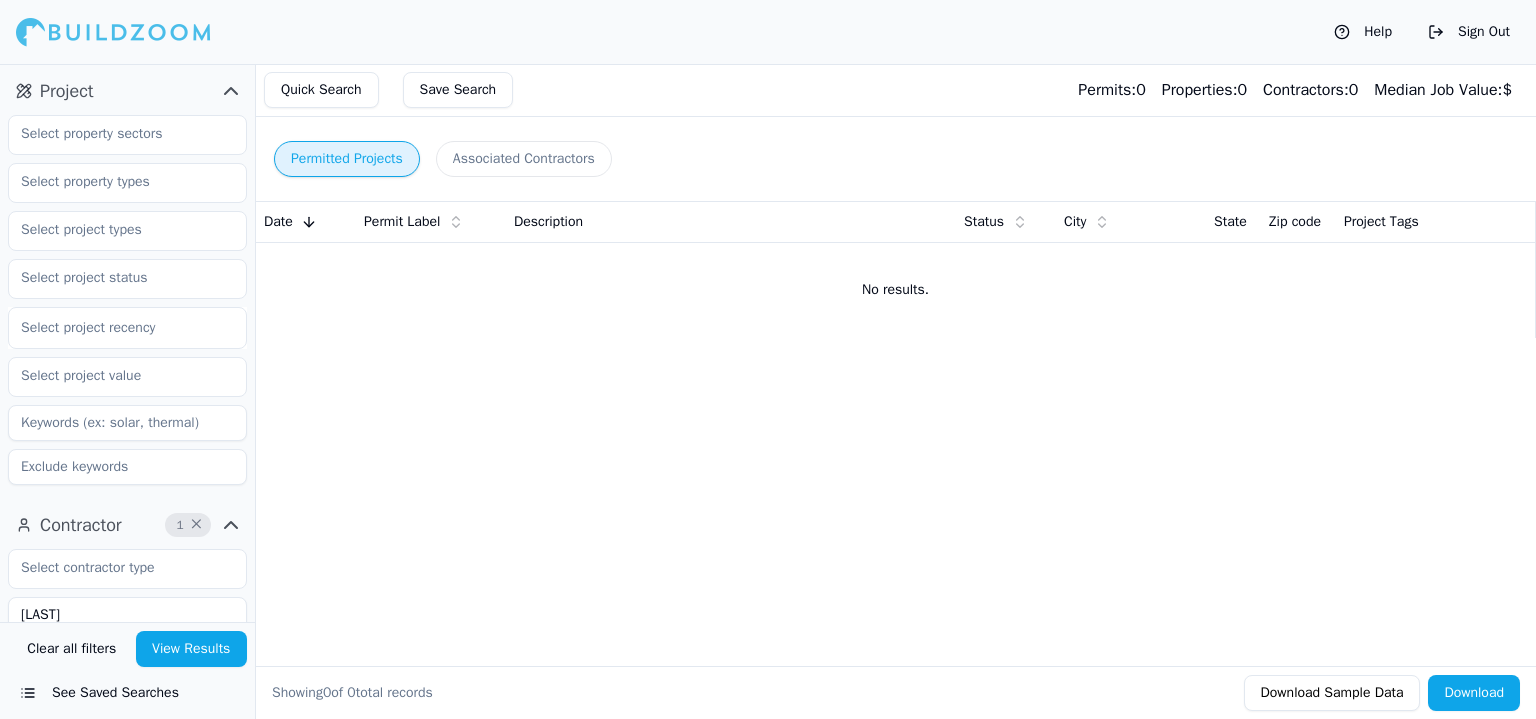 click on "View Results" at bounding box center [192, 649] 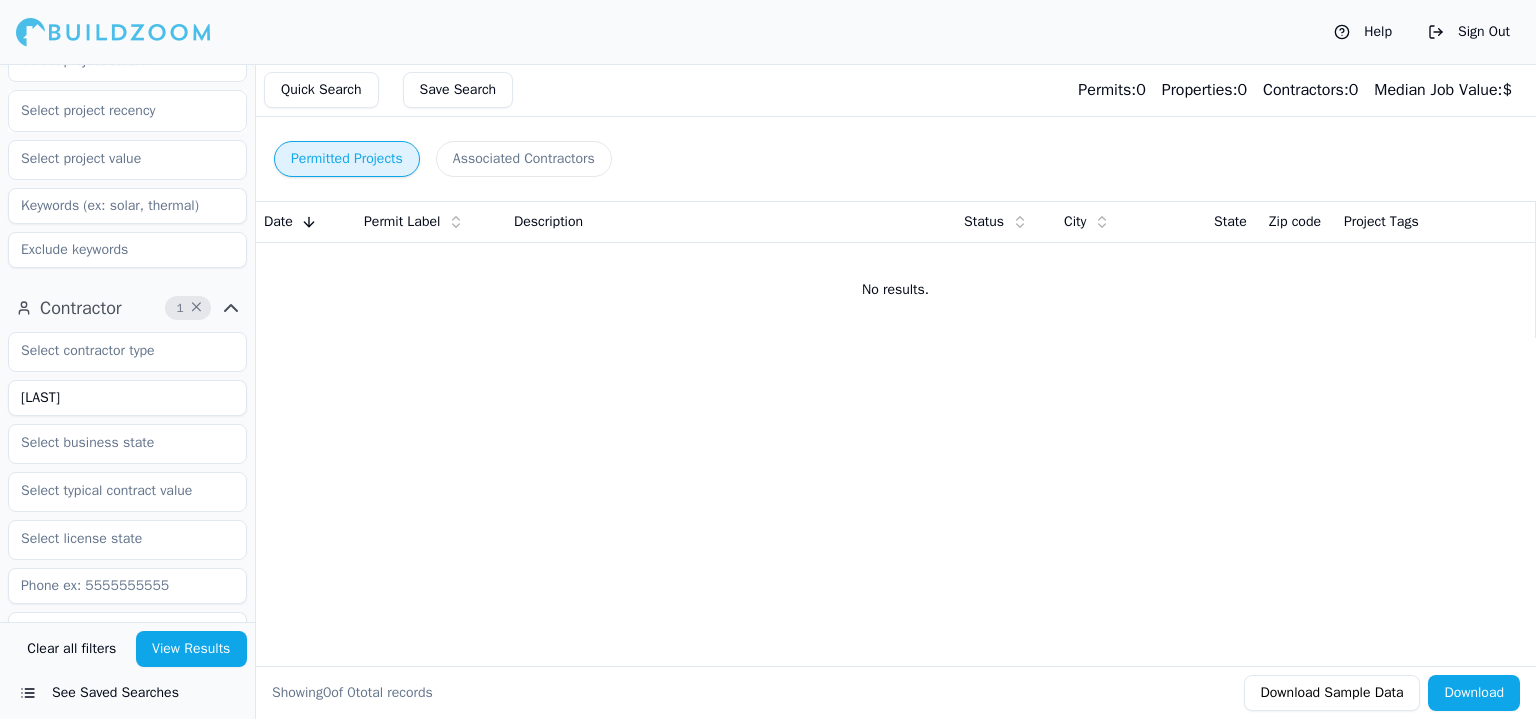 scroll, scrollTop: 400, scrollLeft: 0, axis: vertical 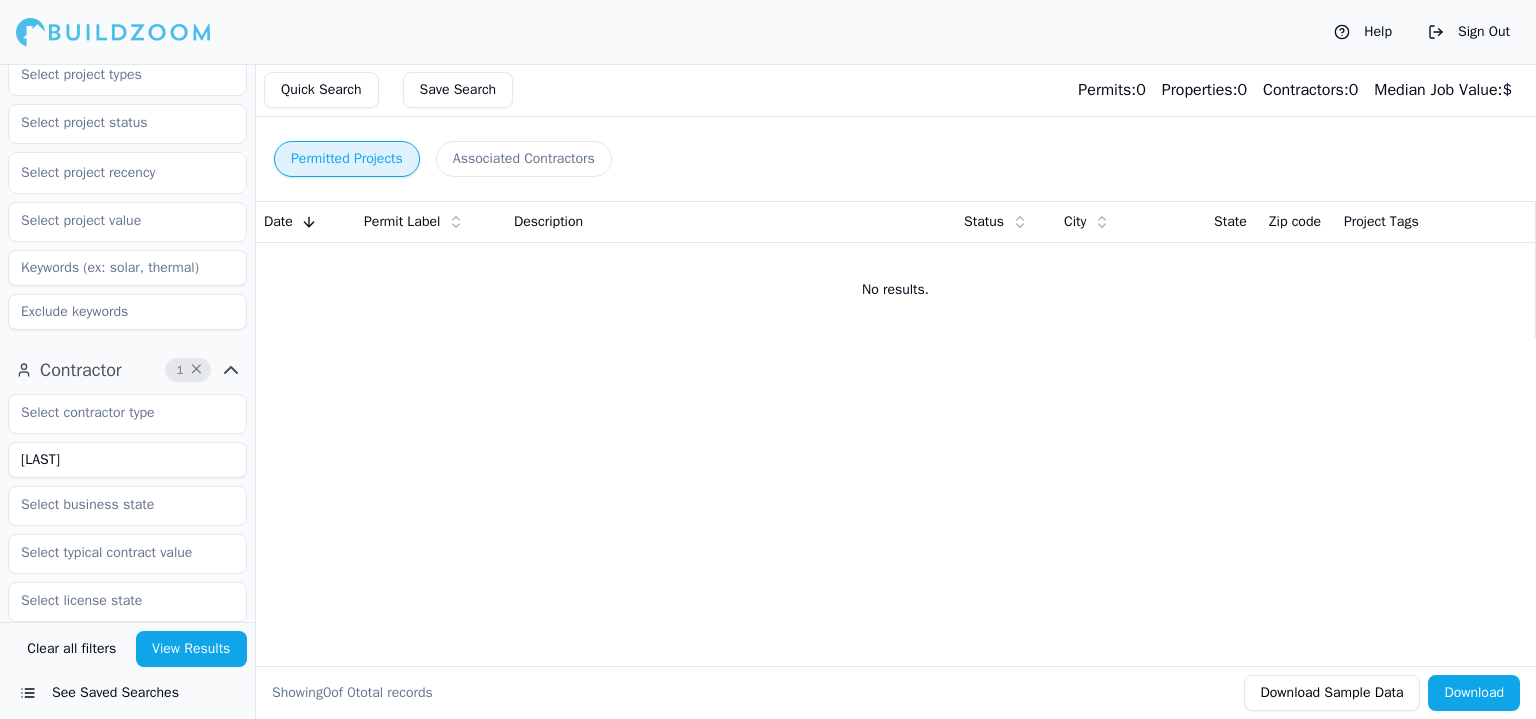 click on "[LAST]" at bounding box center (127, 460) 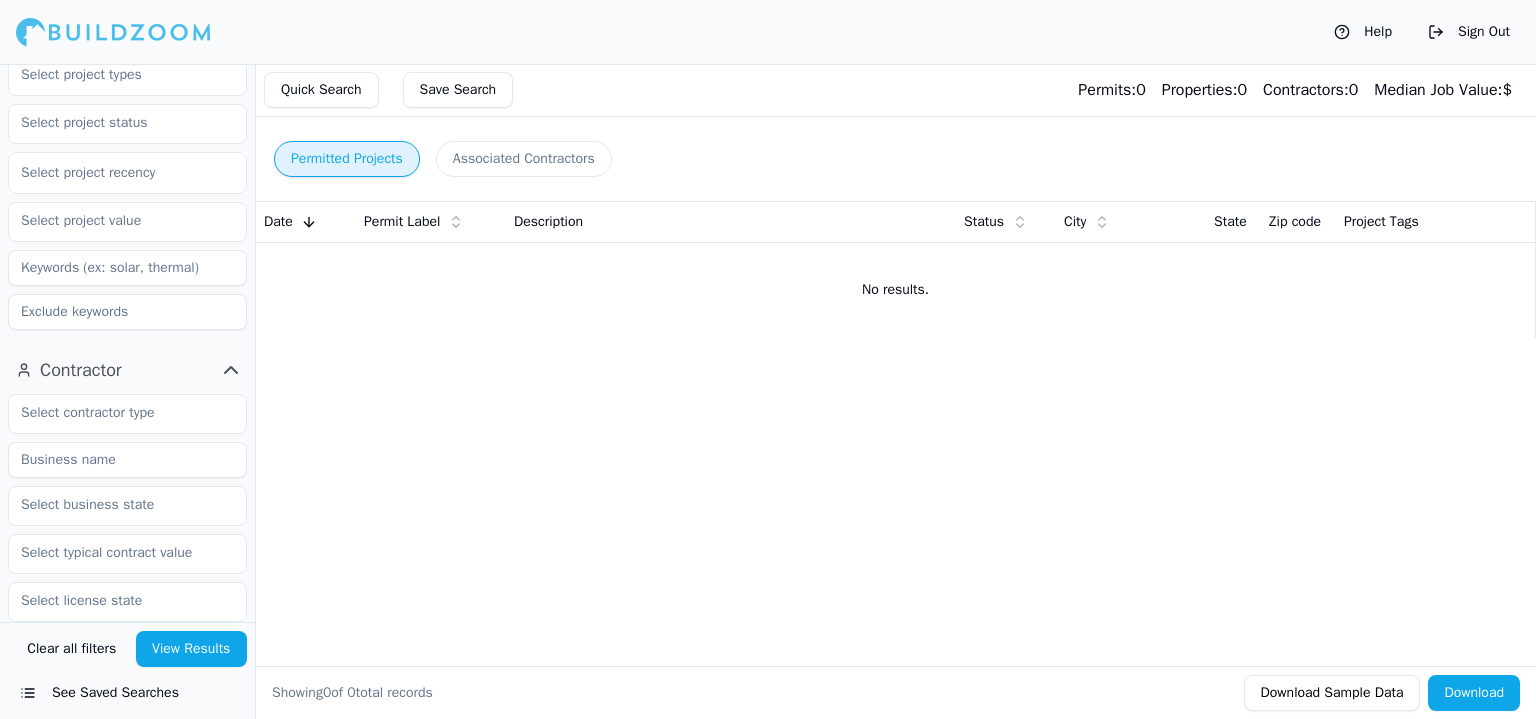 type 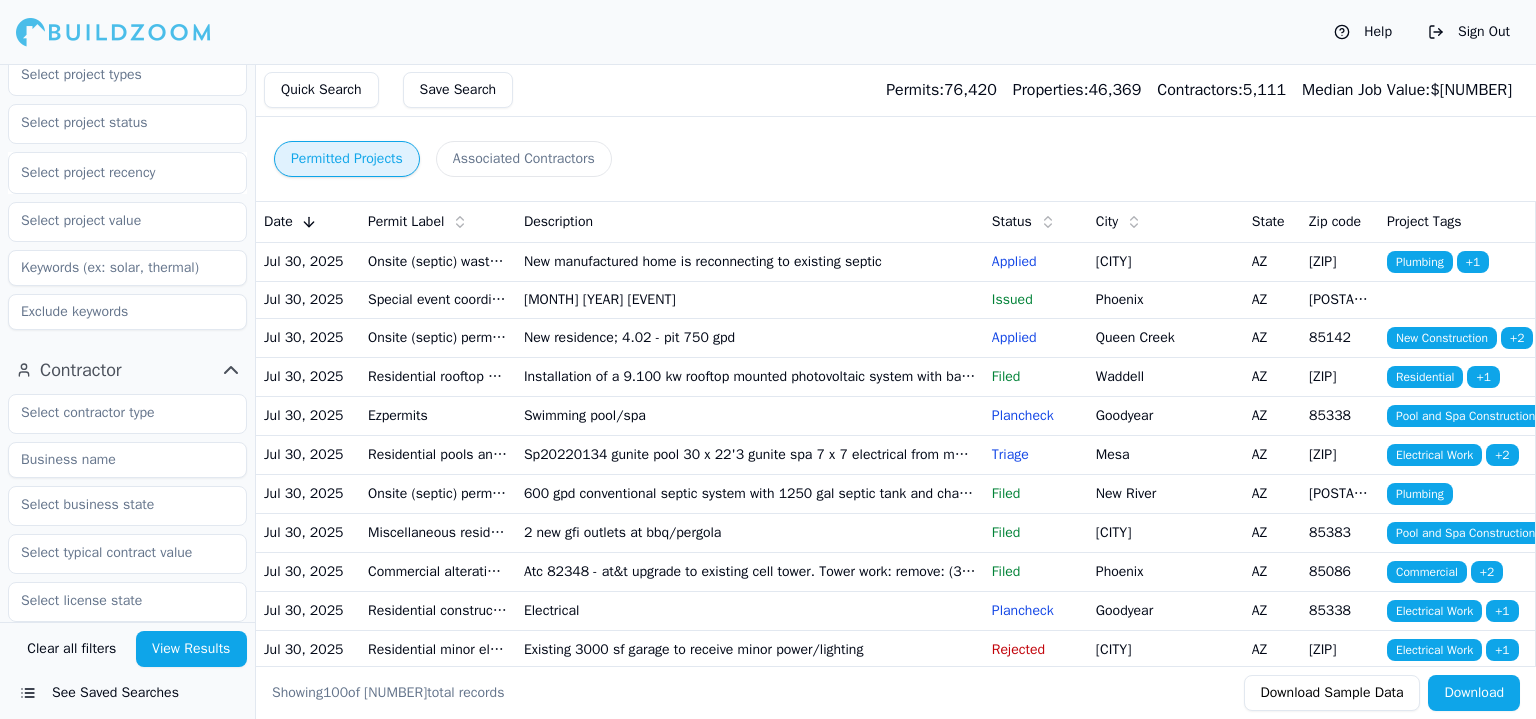 click on "Onsite (septic) permit - (phase 2)" at bounding box center (438, 337) 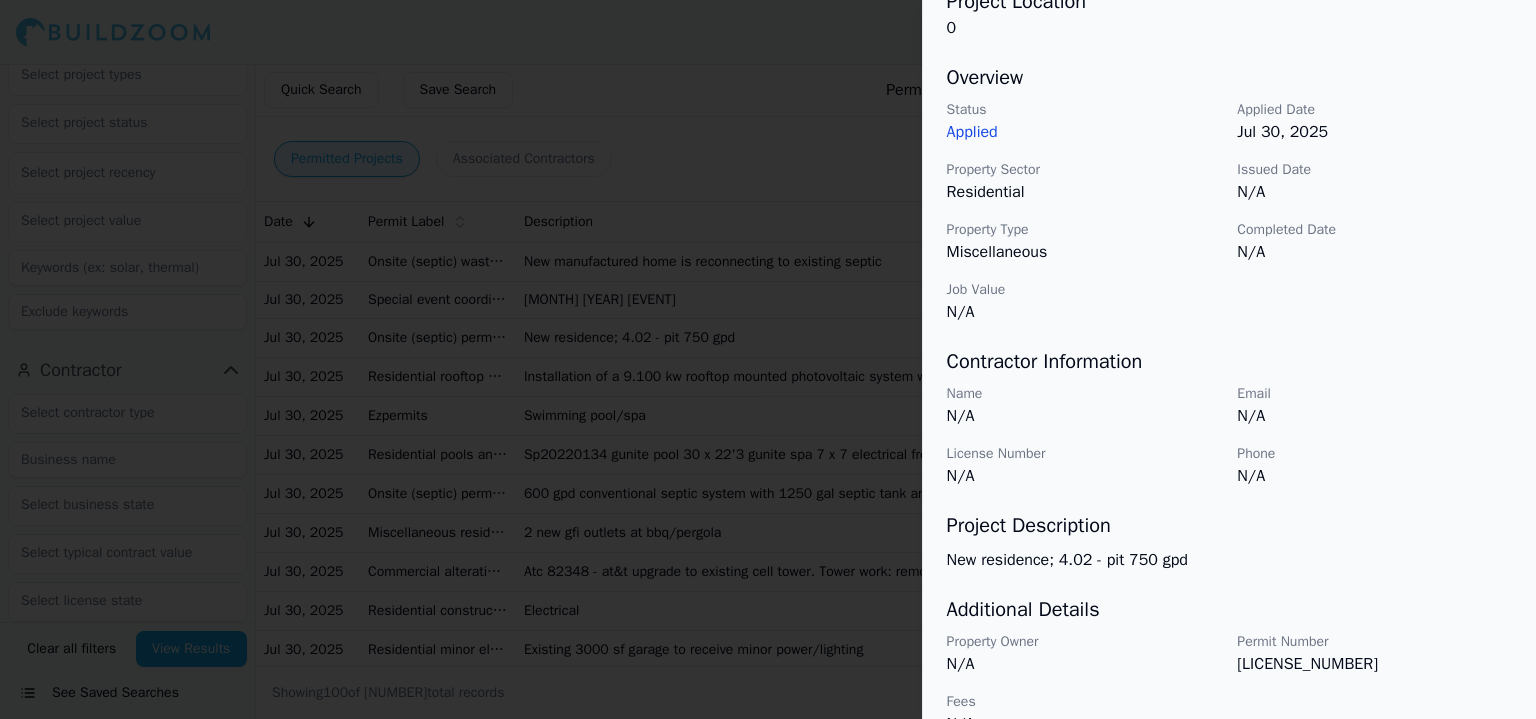 scroll, scrollTop: 212, scrollLeft: 0, axis: vertical 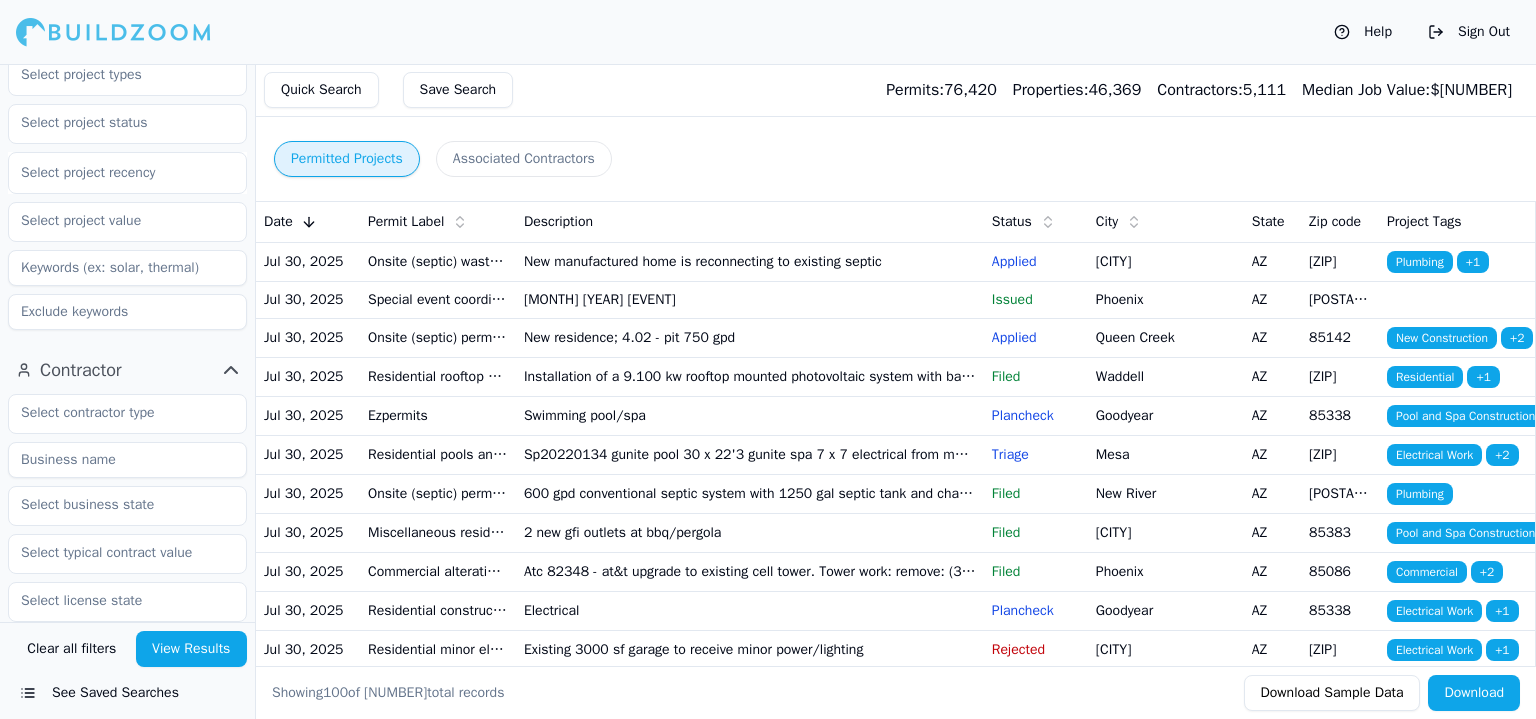 click on "Associated Contractors" at bounding box center (524, 159) 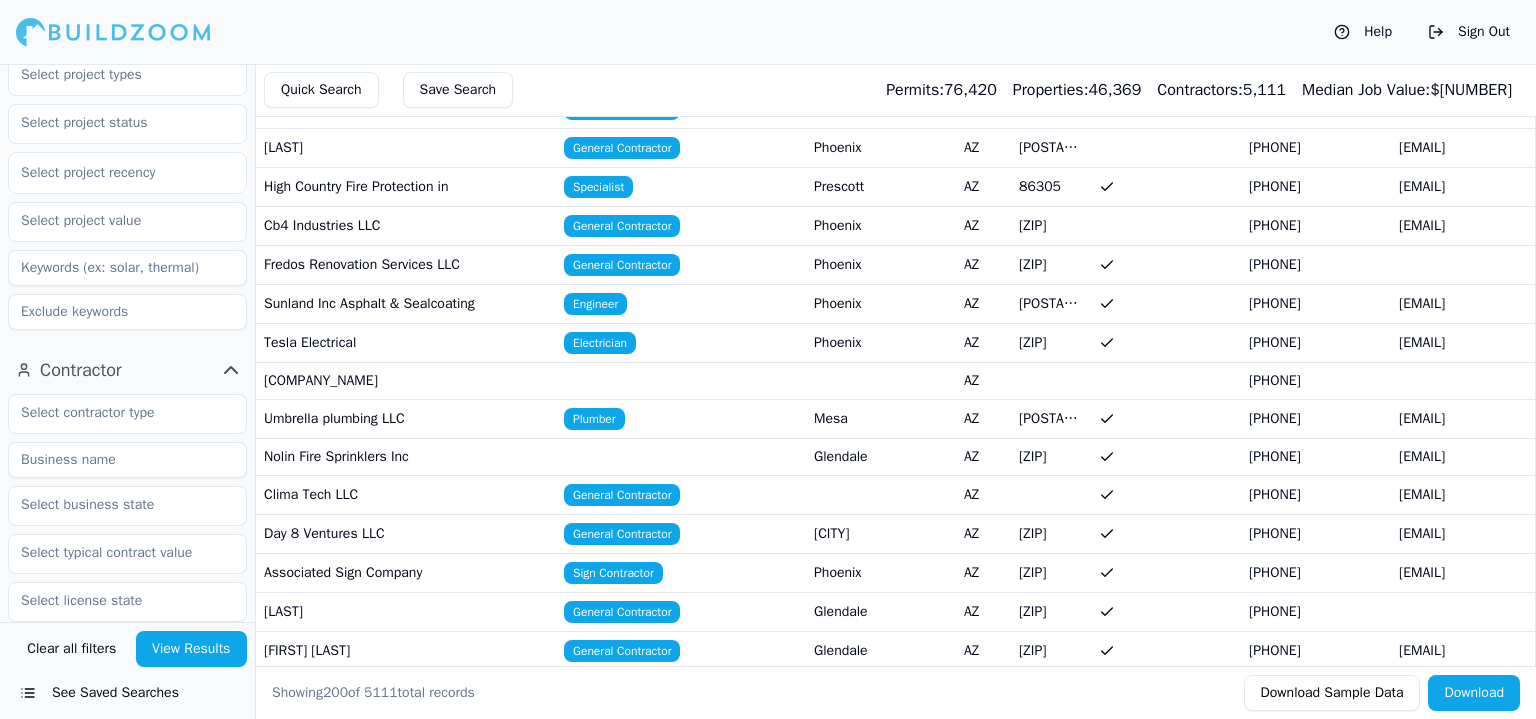 scroll, scrollTop: 5000, scrollLeft: 0, axis: vertical 